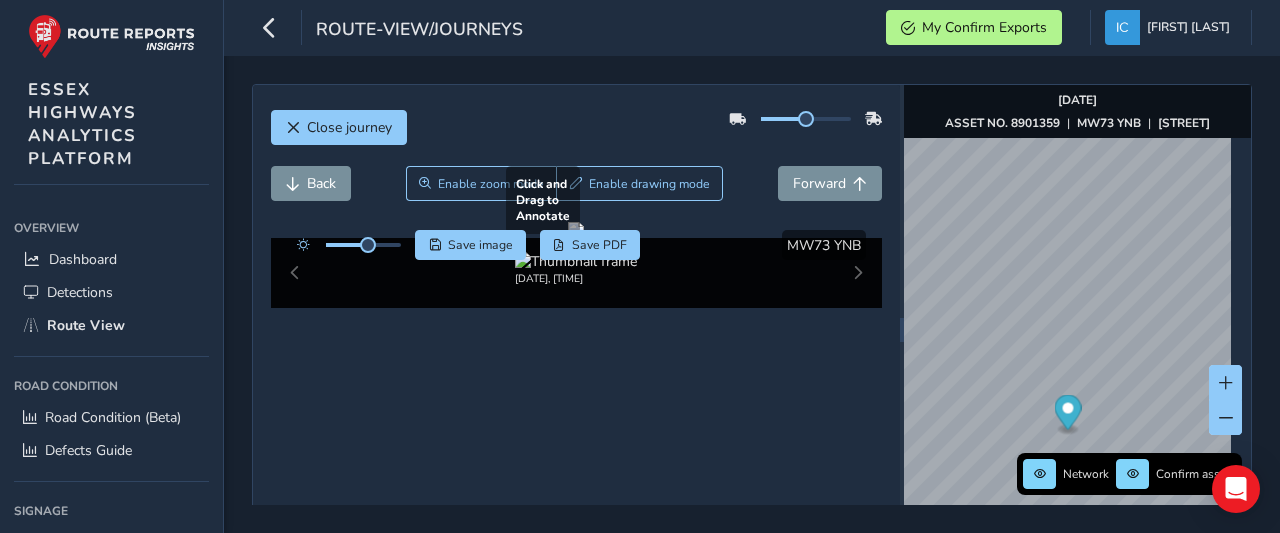 scroll, scrollTop: 0, scrollLeft: 0, axis: both 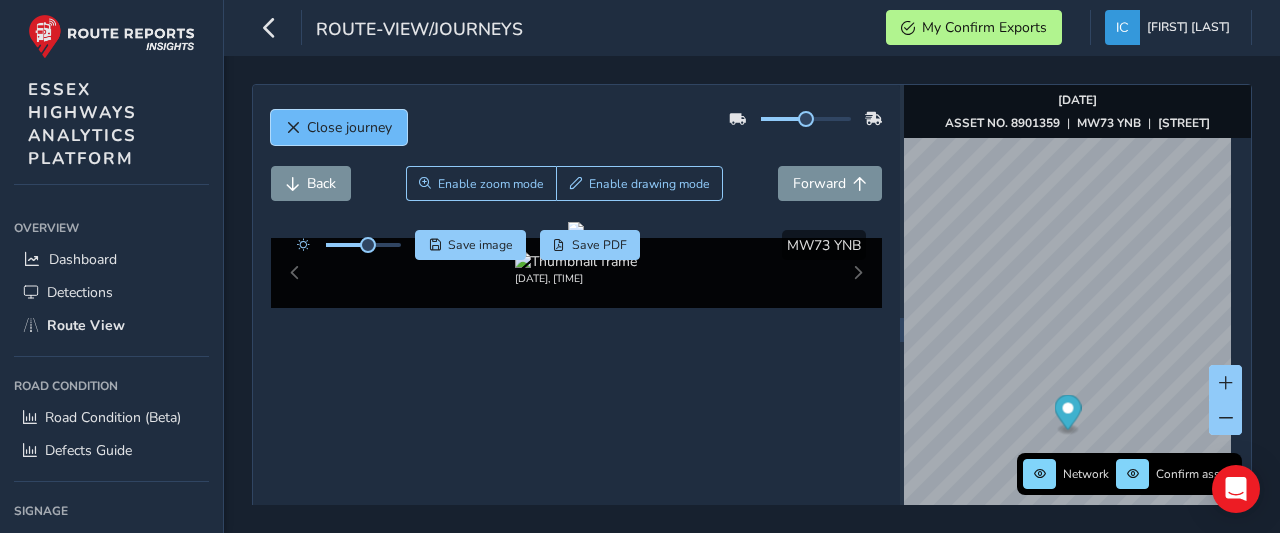click on "Close journey" at bounding box center [349, 127] 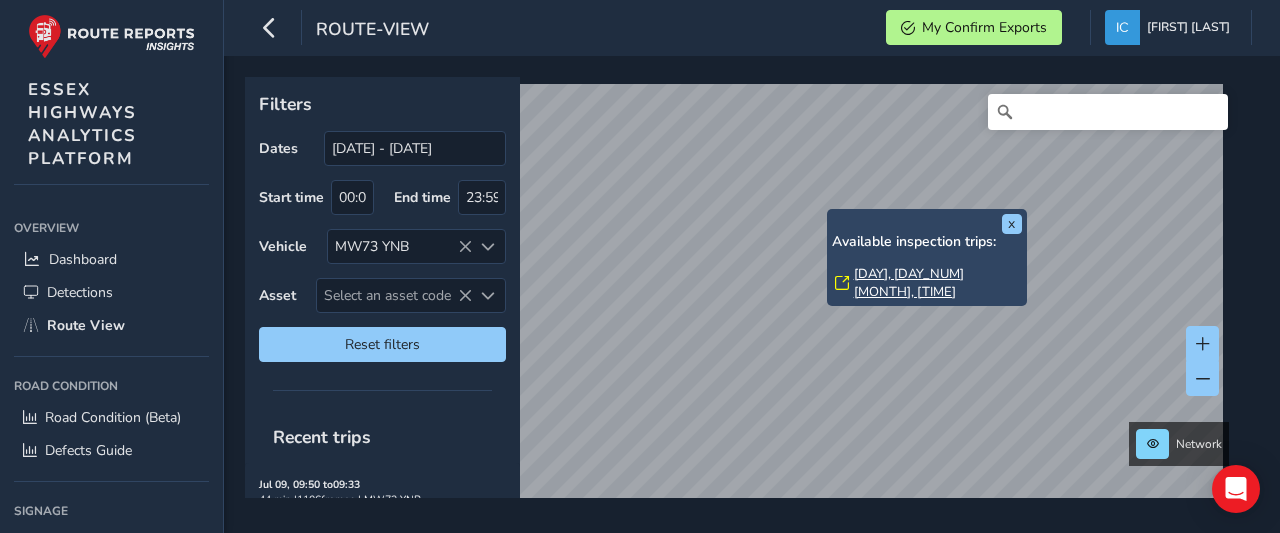 click on "[DAY], [DAY_NUM] [MONTH], [TIME]" at bounding box center [938, 283] 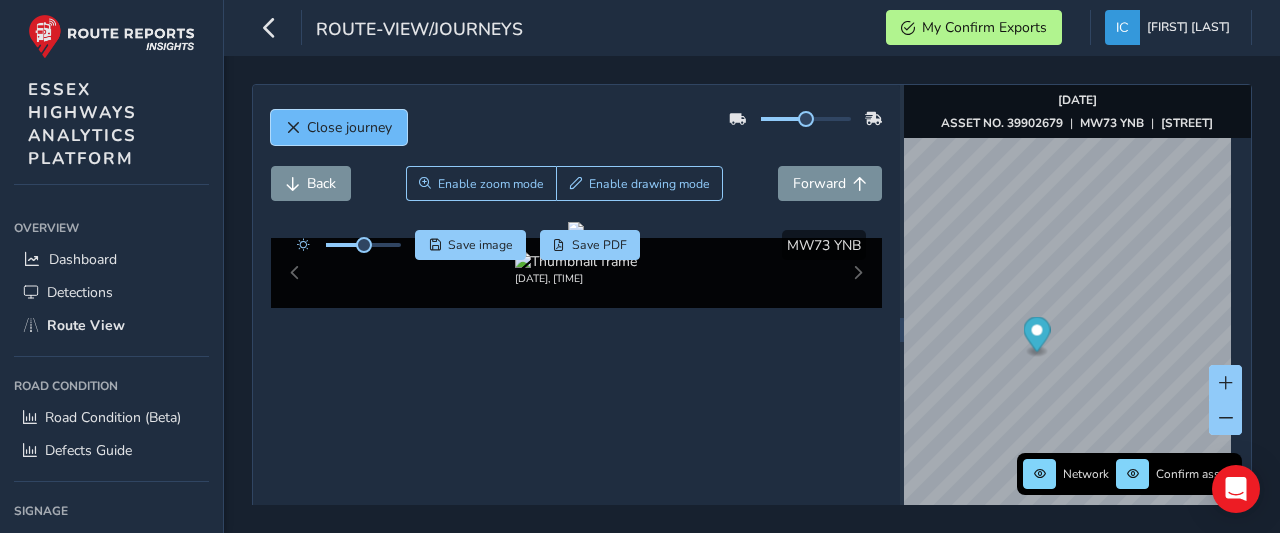 click on "Close journey" at bounding box center (349, 127) 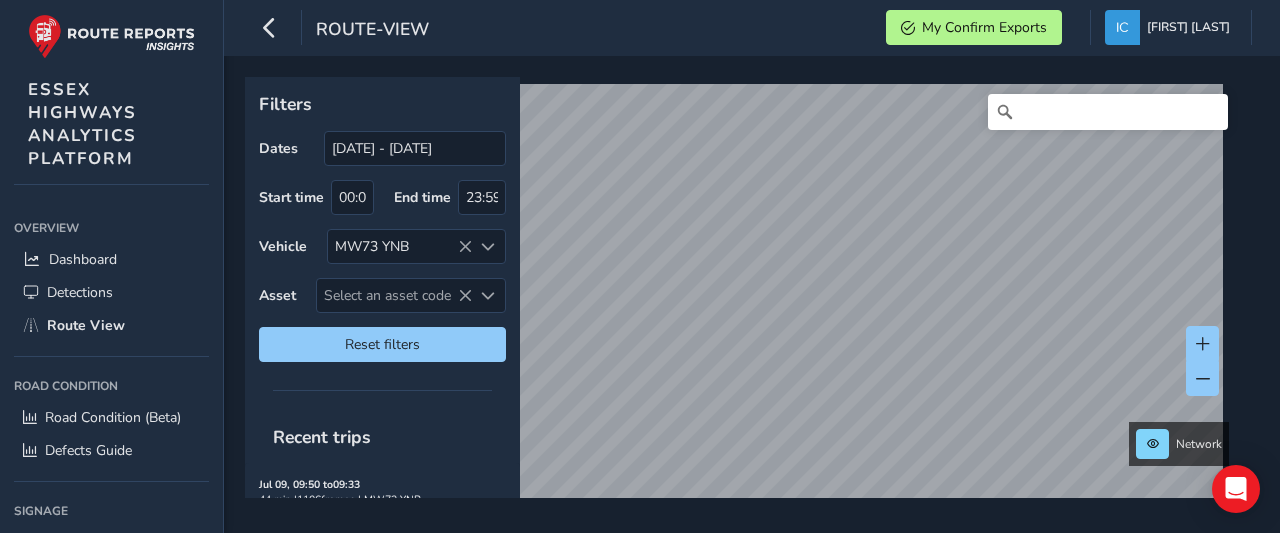 click on "Filters Dates [DATE] - [DATE] Start time [TIME] End time [TIME] Vehicle [VEHICLE_PLATE] Asset Select an asset code Select an asset code Reset filters Recent trips [DATE], [TIME]   to  [TIME] [DURATION] | [FRAMES]  frames    | [VEHICLE_PLATE] First asset: [ASSET_ID] [DATE], [TIME]   to  [TIME] [DURATION] | [FRAMES]  frames    | [VEHICLE_PLATE] First asset: [ASSET_ID]       Network" at bounding box center (752, 294) 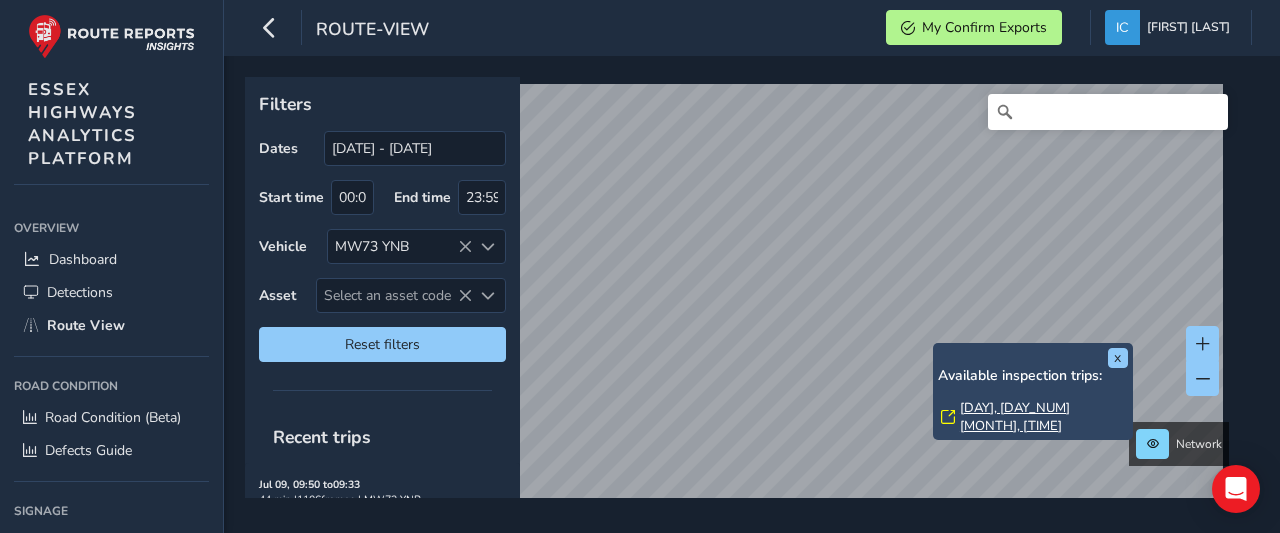 click on "[DAY], [DAY_NUM] [MONTH], [TIME]" at bounding box center [1044, 417] 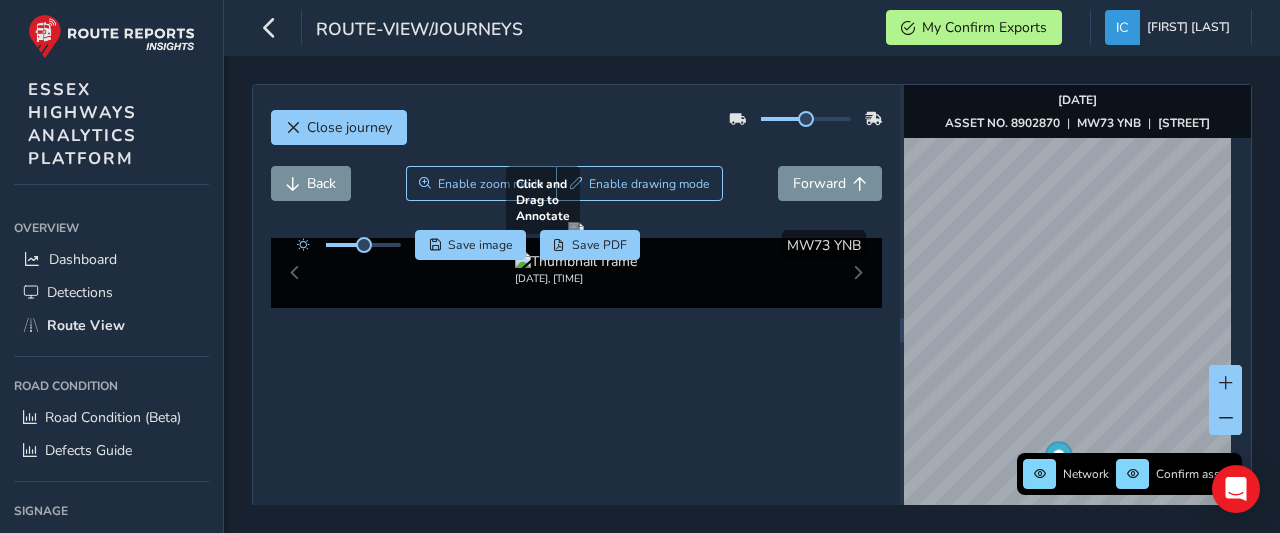 click at bounding box center (576, 230) 